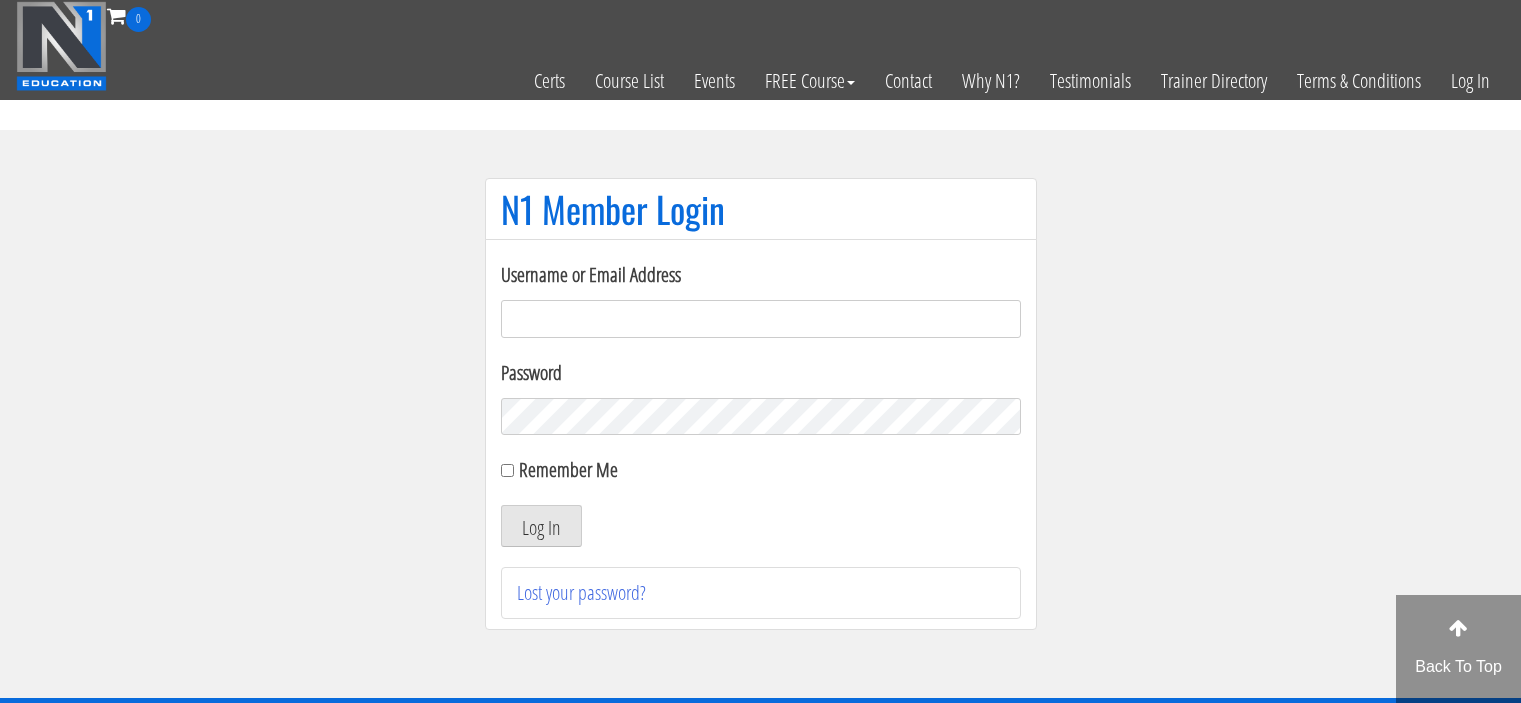 scroll, scrollTop: 0, scrollLeft: 0, axis: both 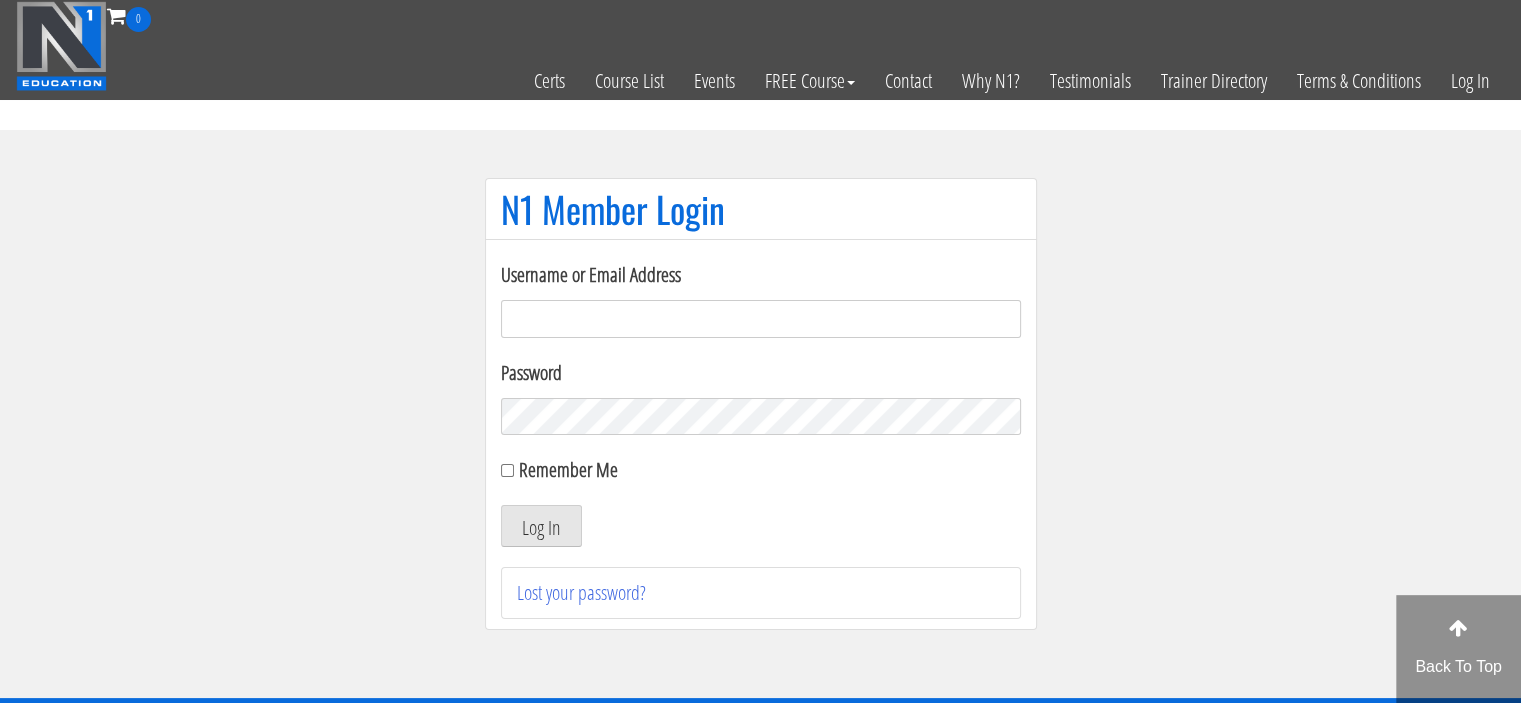 type on "stijnnijboer@gmail.com" 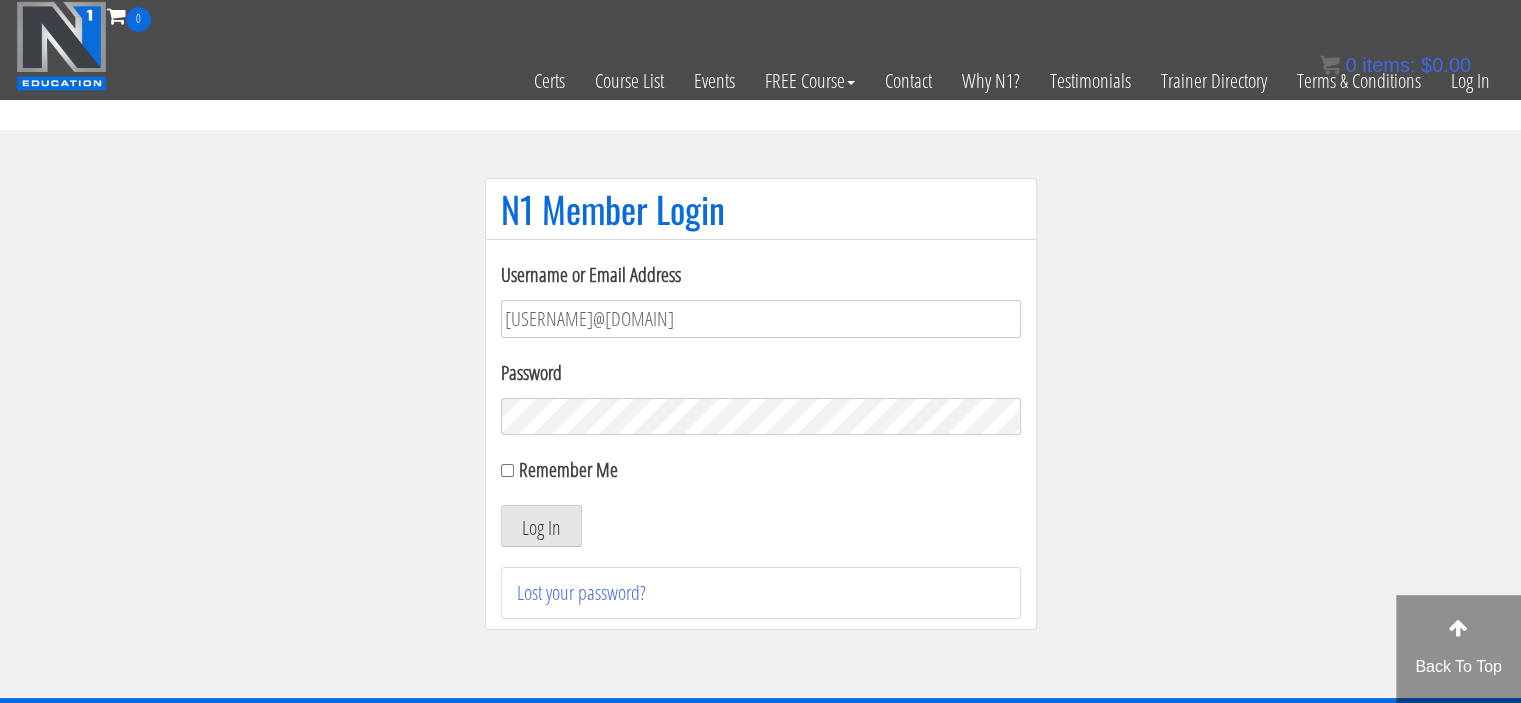 click on "Log In" at bounding box center [541, 526] 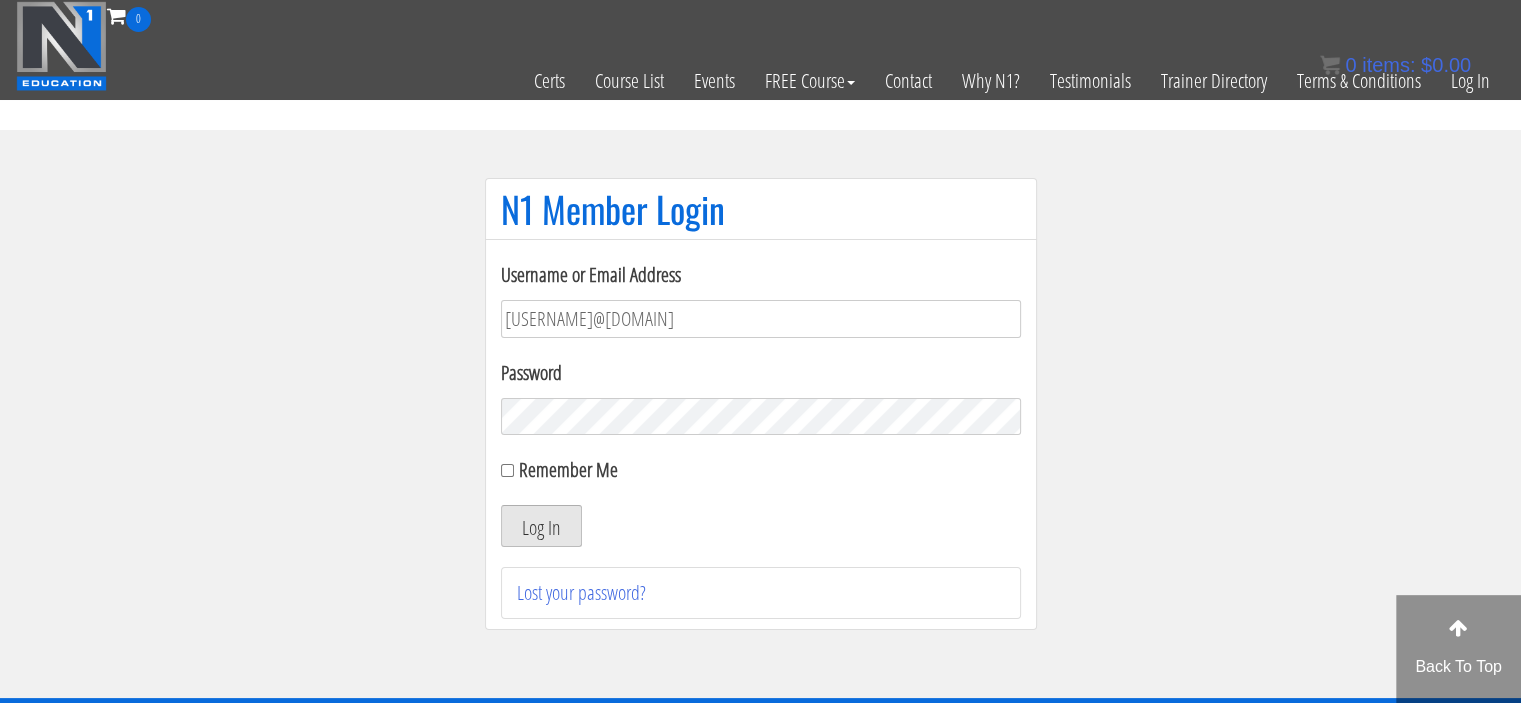 click on "Log In" at bounding box center [541, 526] 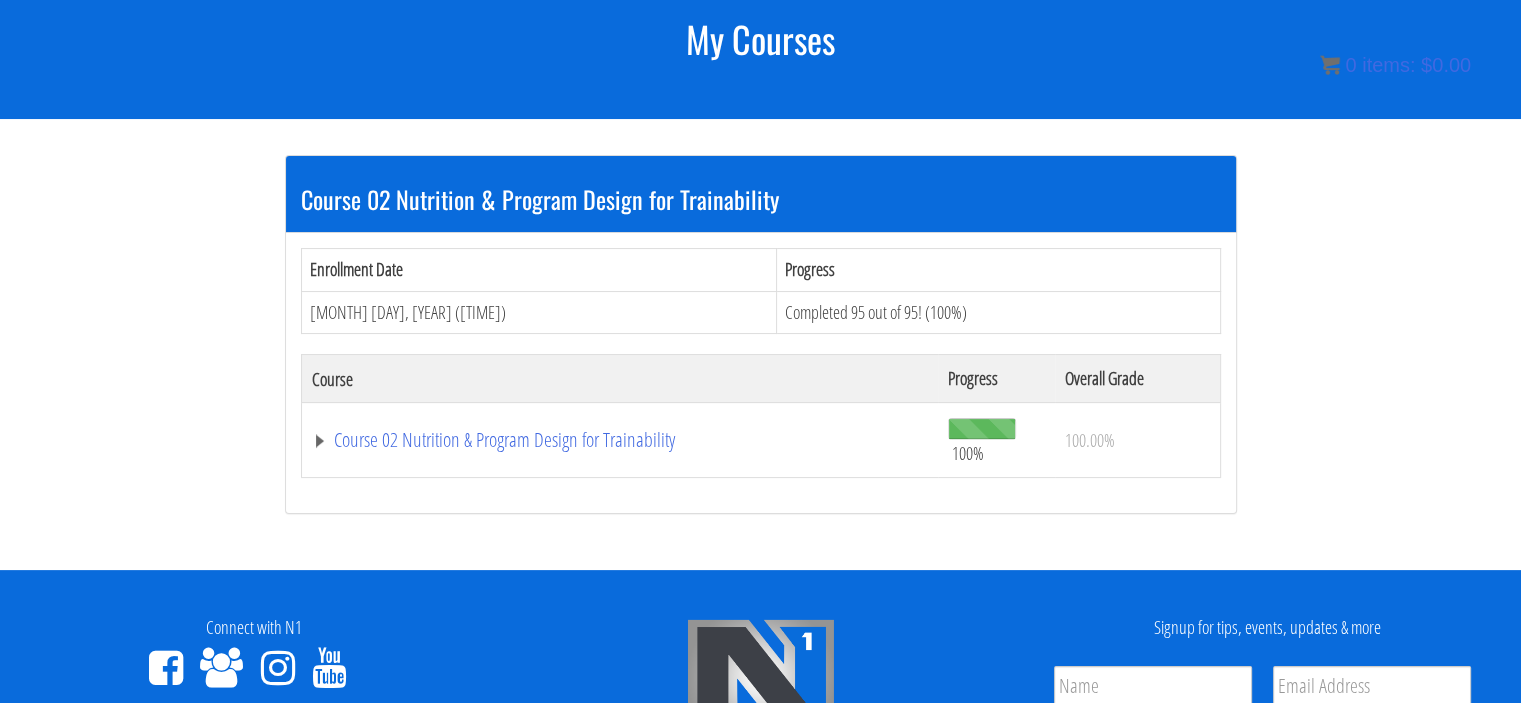 scroll, scrollTop: 0, scrollLeft: 0, axis: both 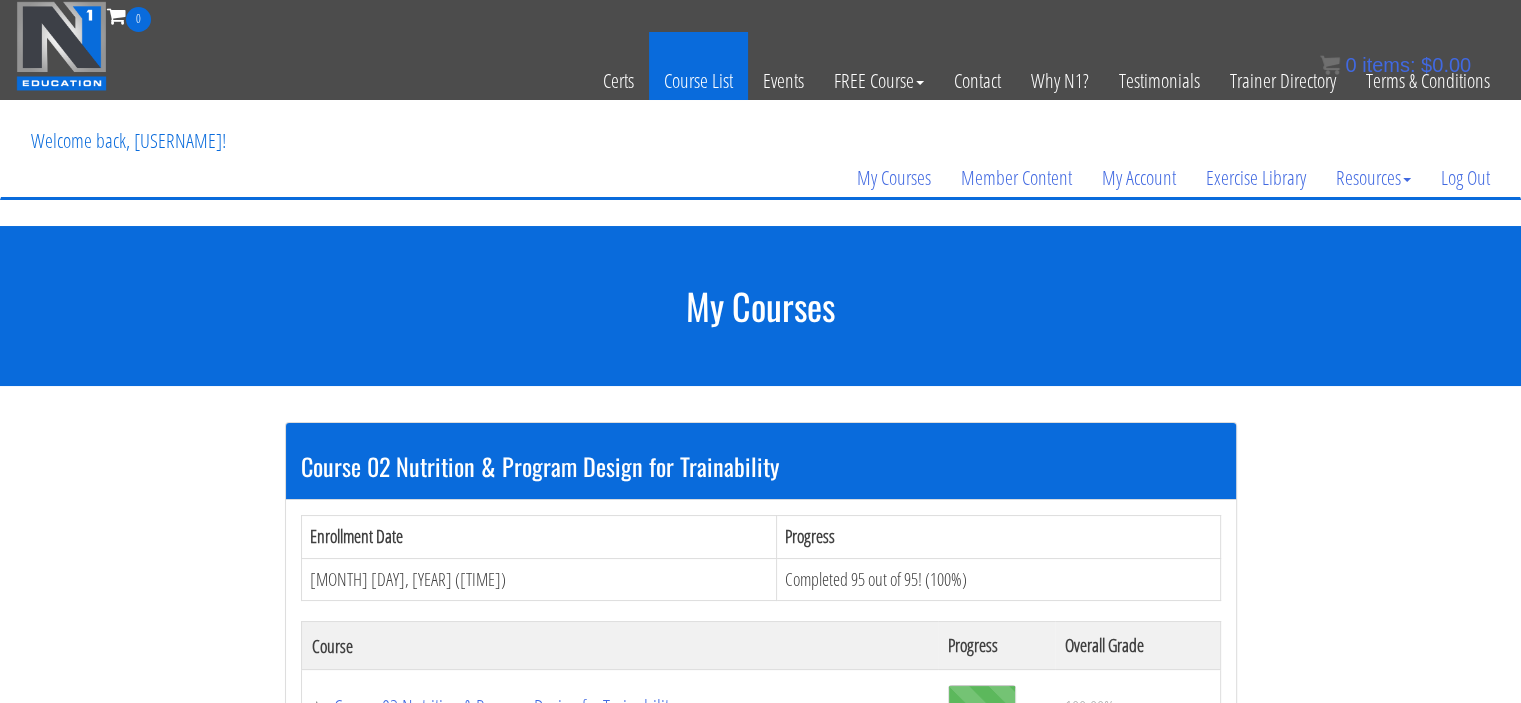 click on "Course List" at bounding box center (698, 81) 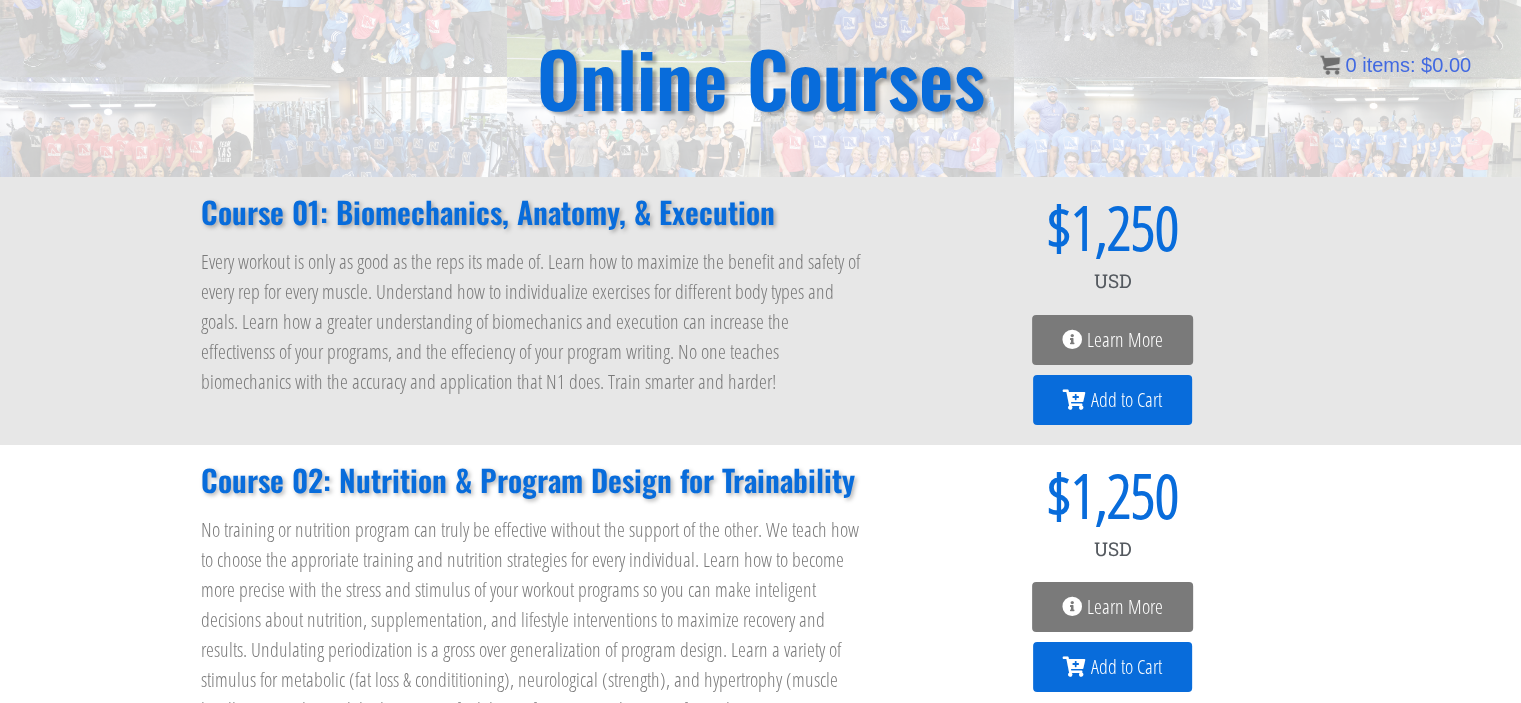 scroll, scrollTop: 254, scrollLeft: 0, axis: vertical 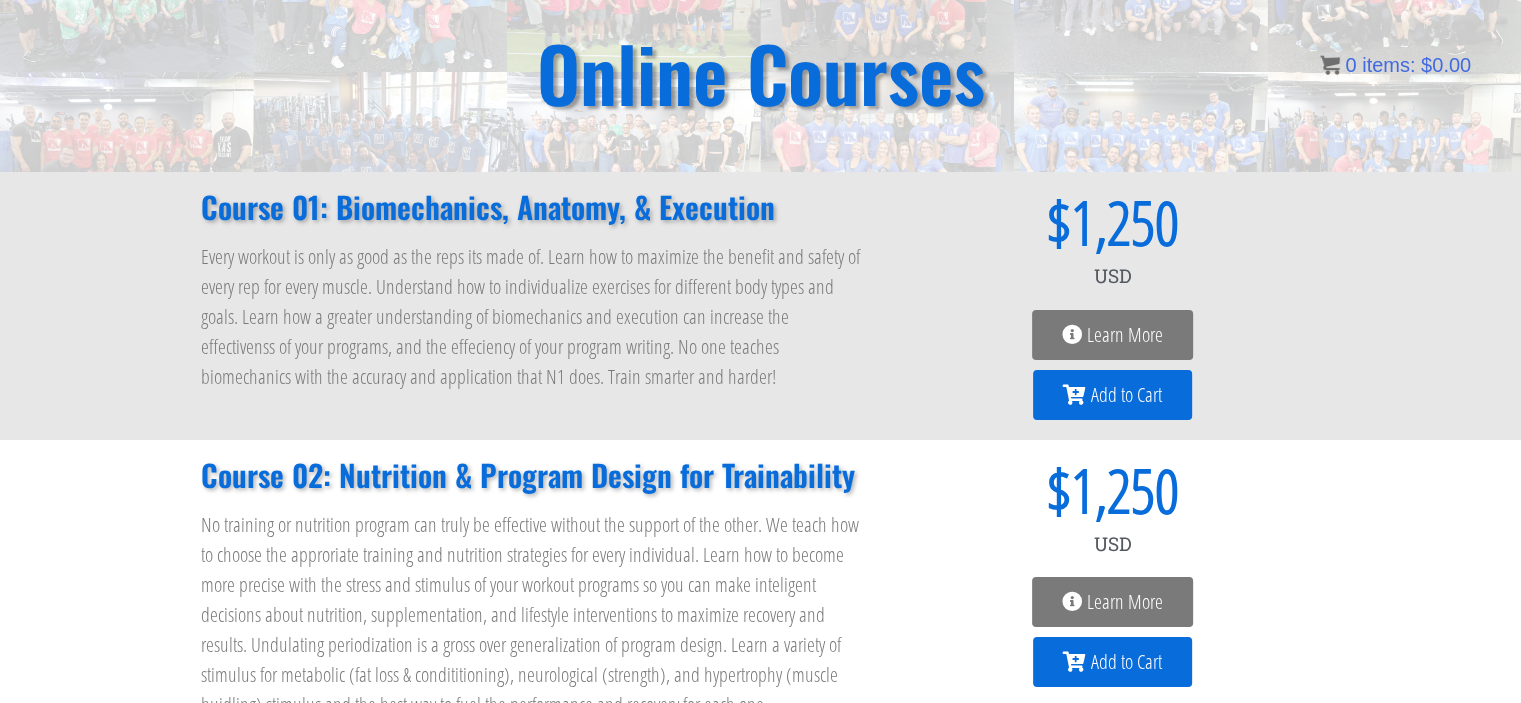 click on "Add to Cart" at bounding box center [1126, 395] 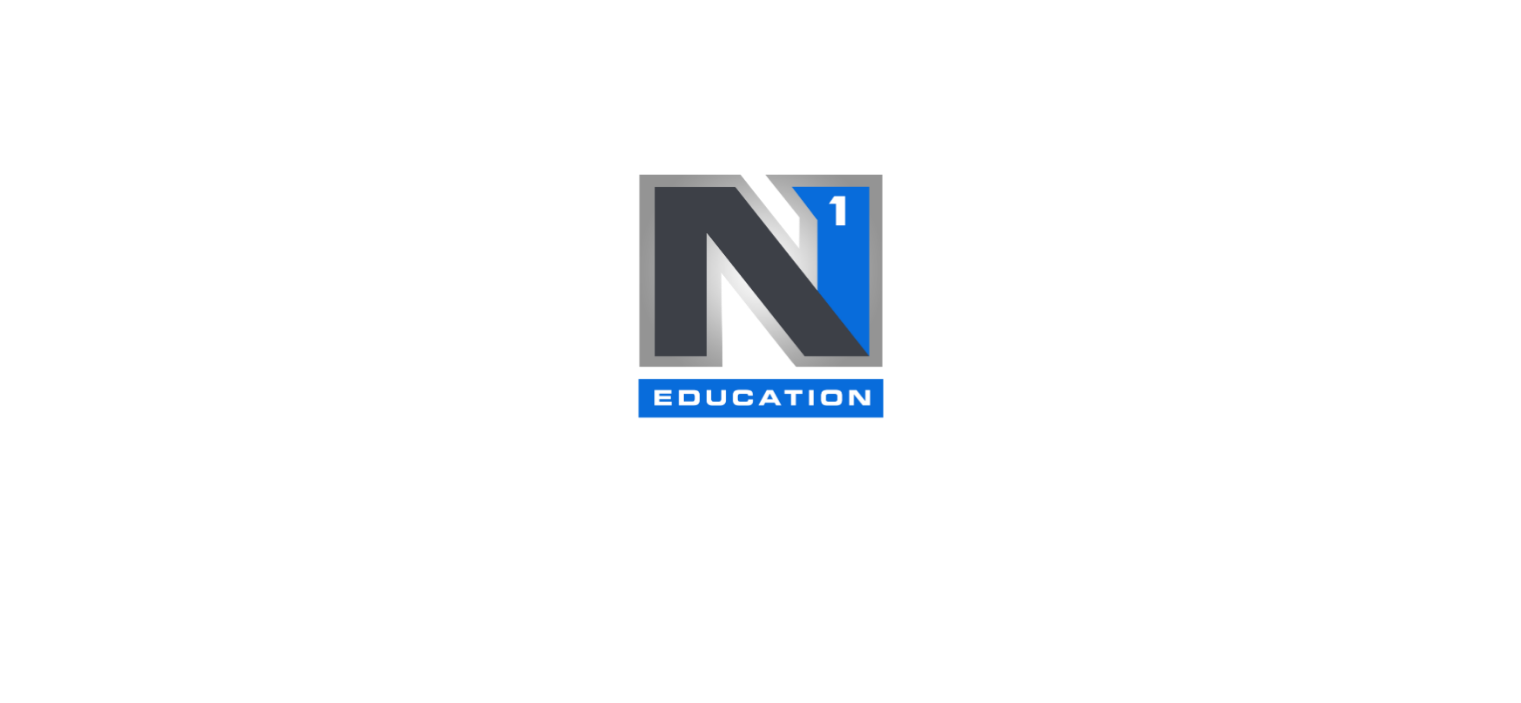 scroll, scrollTop: 0, scrollLeft: 0, axis: both 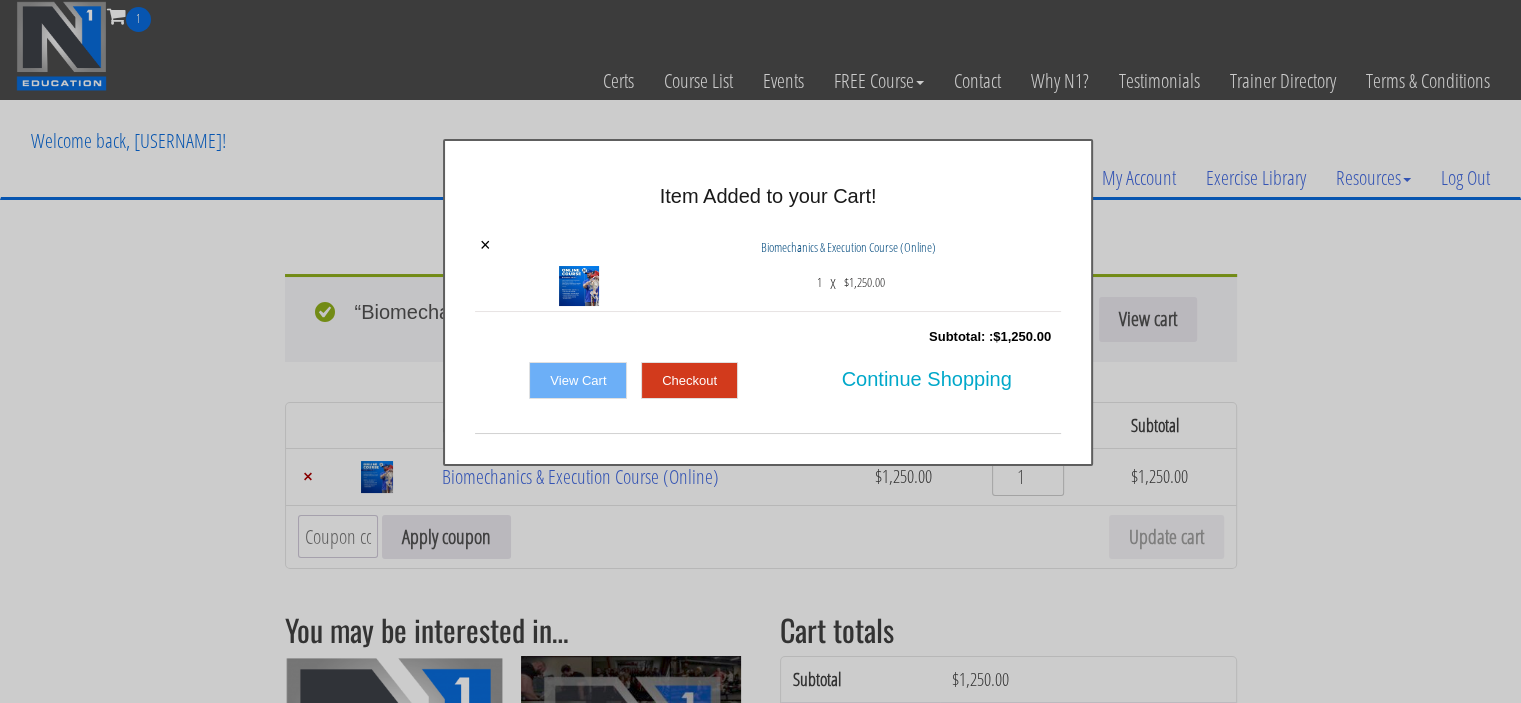 click on "Checkout" at bounding box center [689, 381] 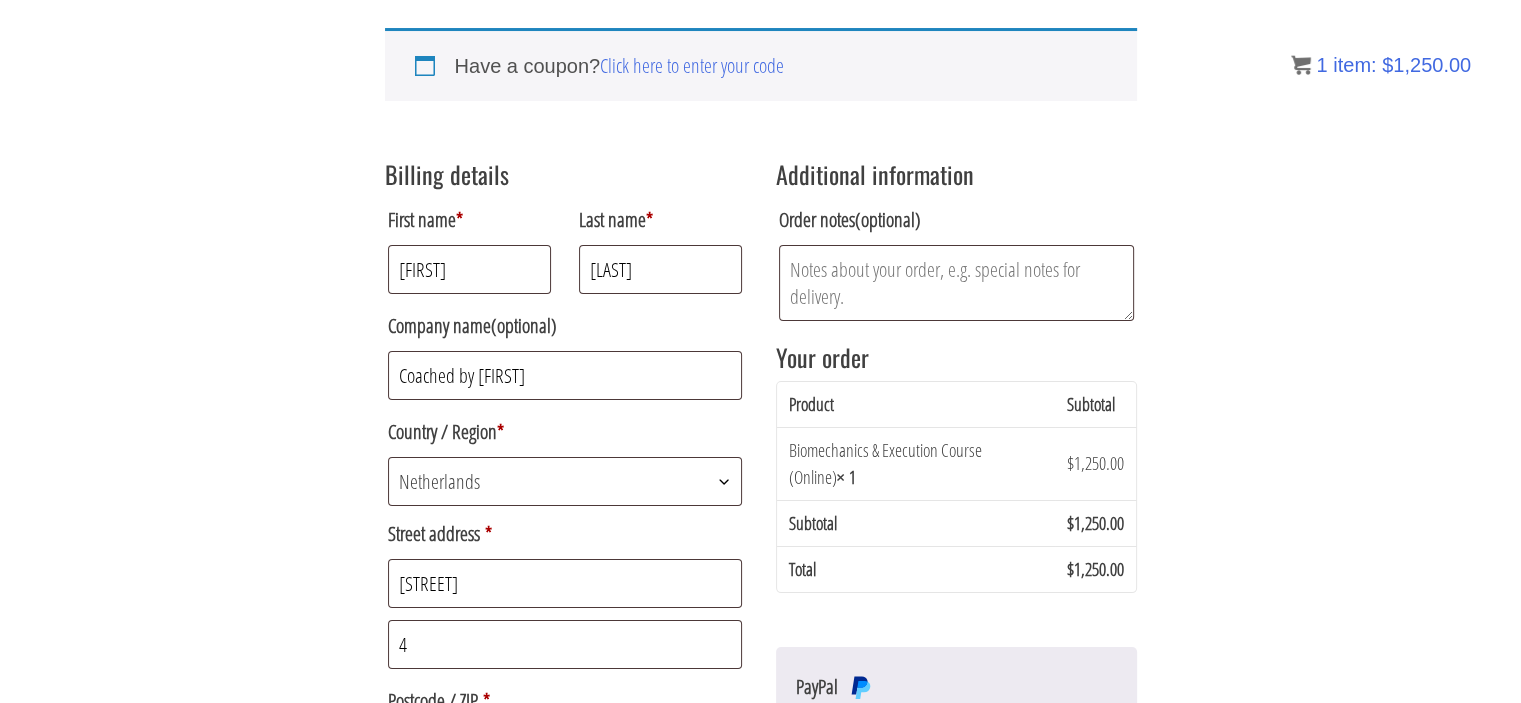 scroll, scrollTop: 0, scrollLeft: 0, axis: both 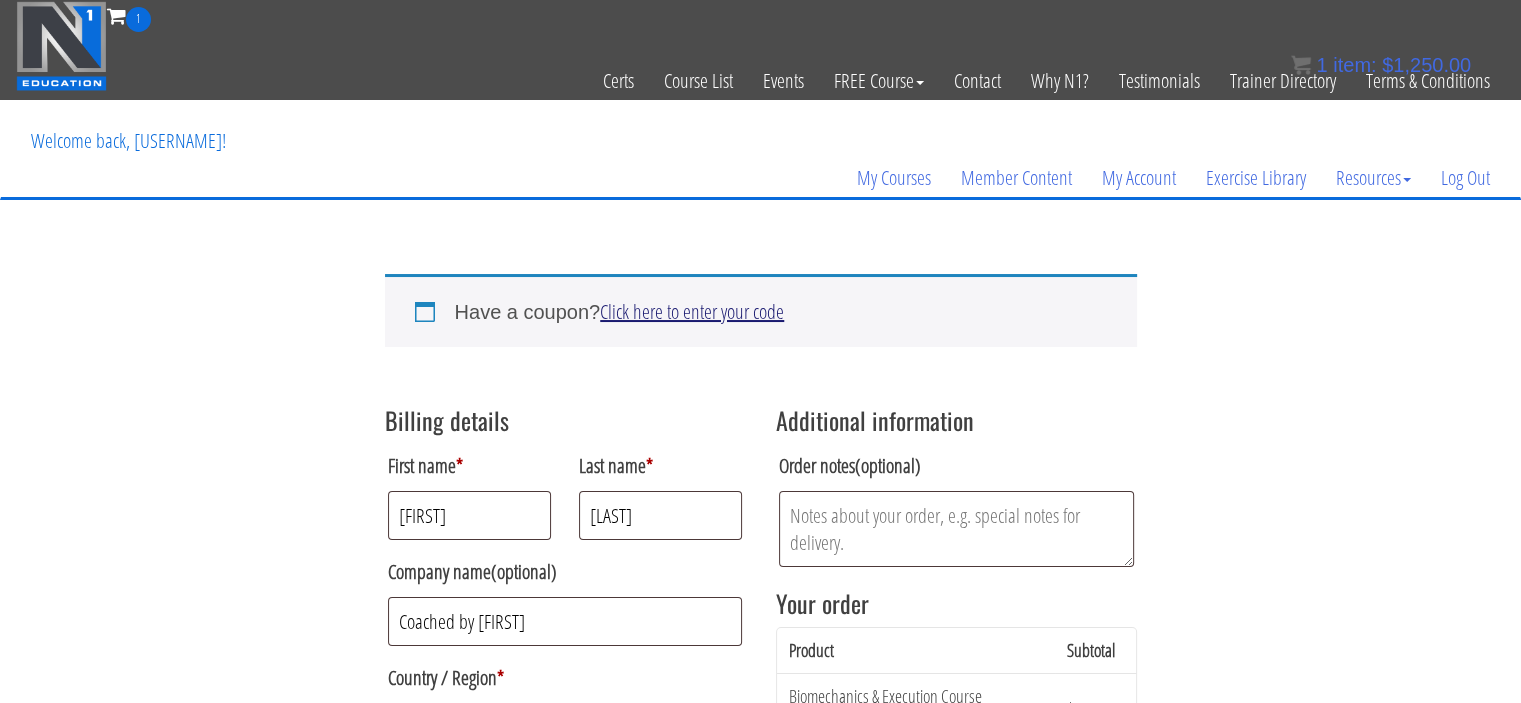 click on "Click here to enter your code" at bounding box center [692, 311] 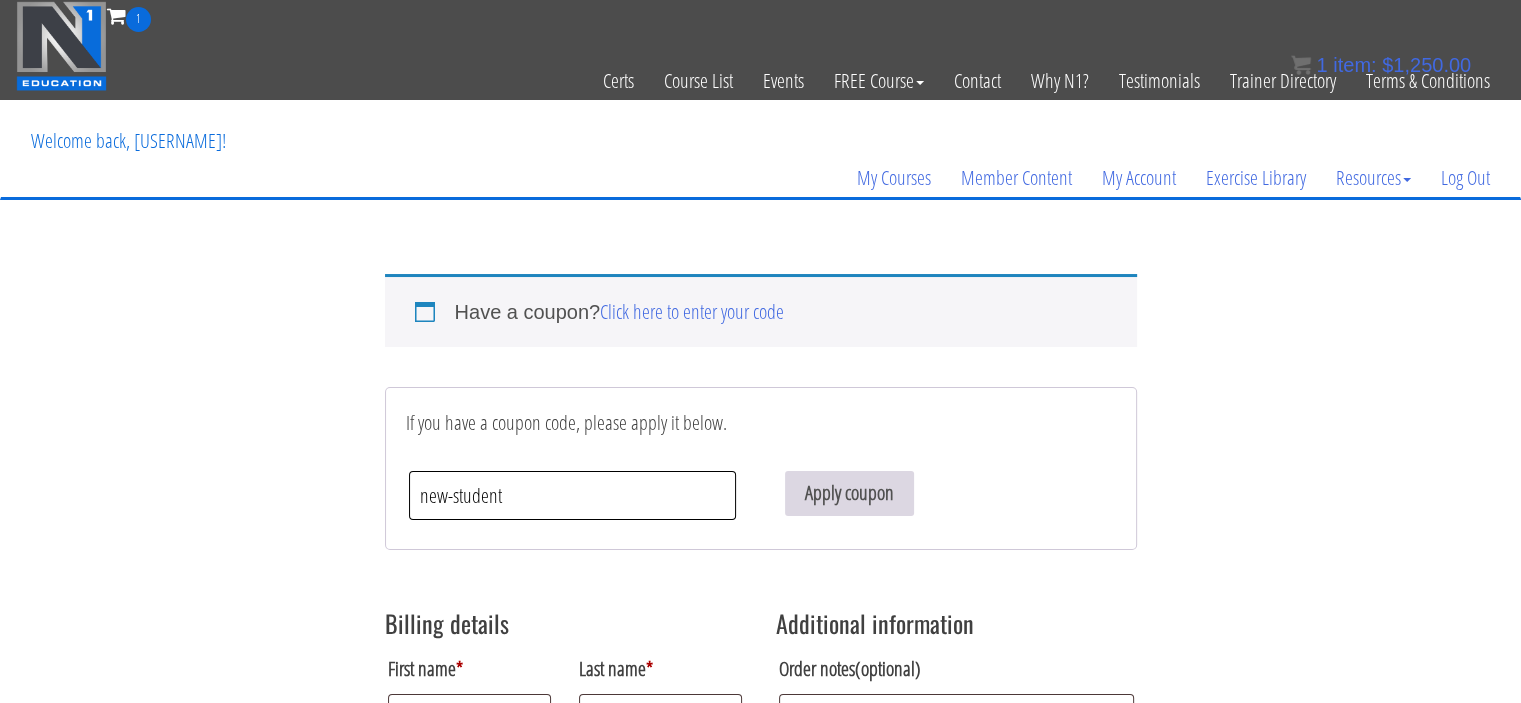 type on "new-student" 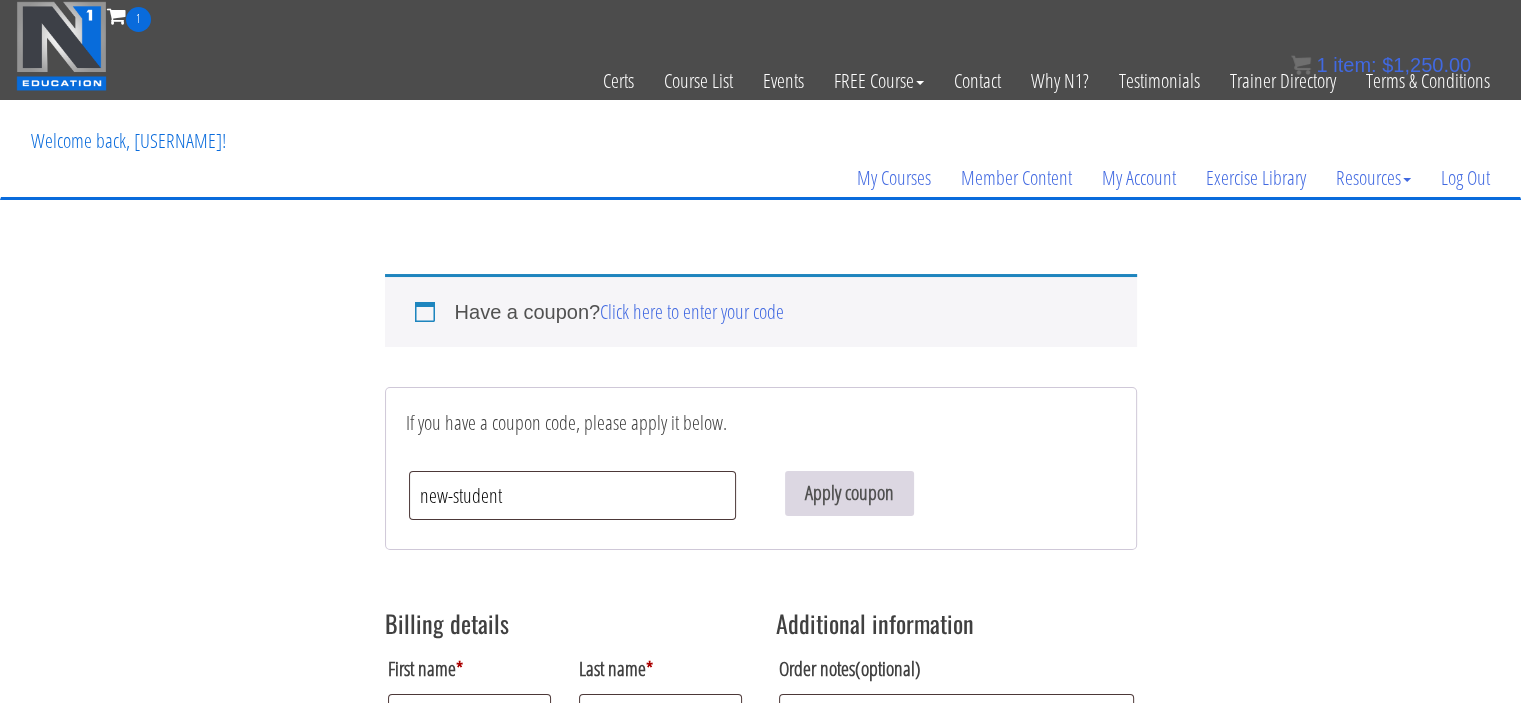click on "Apply coupon" at bounding box center (849, 493) 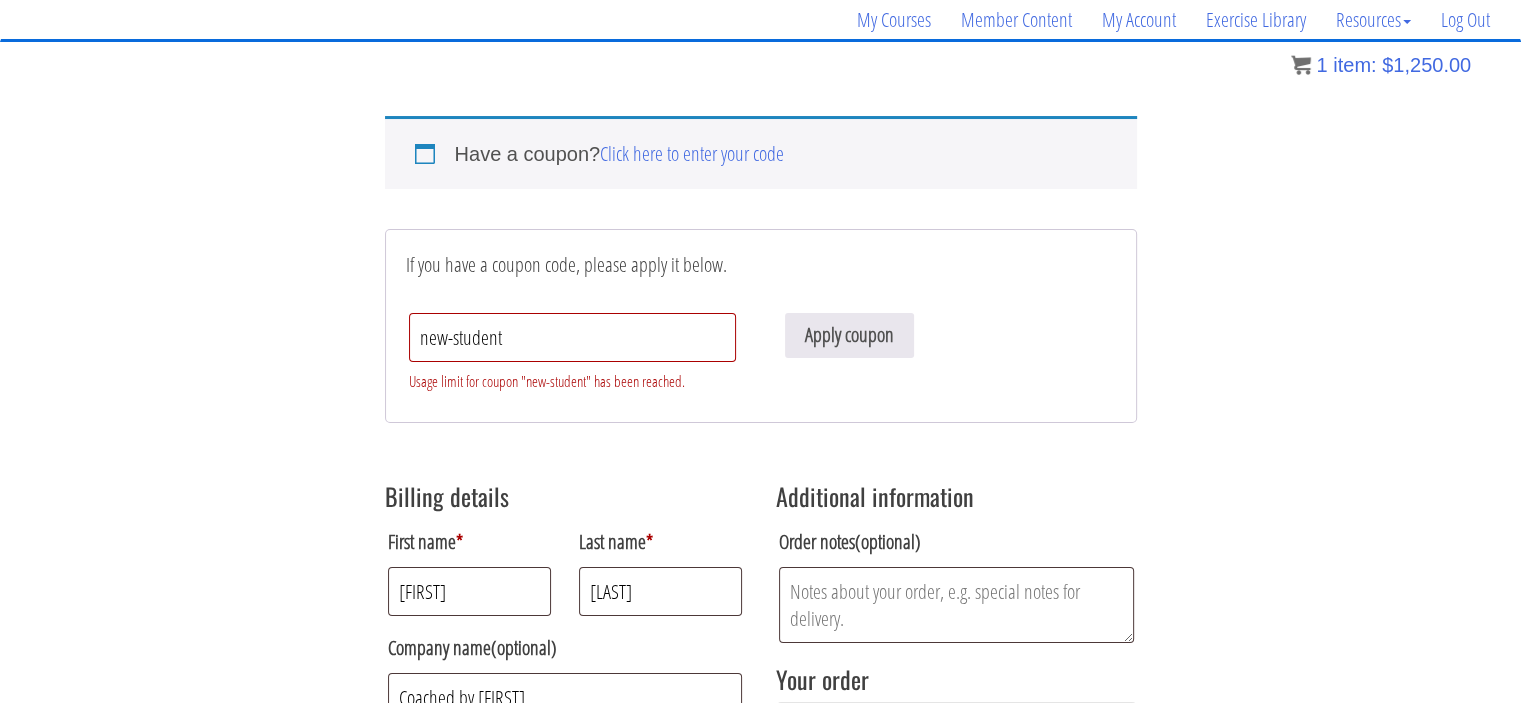 scroll, scrollTop: 0, scrollLeft: 0, axis: both 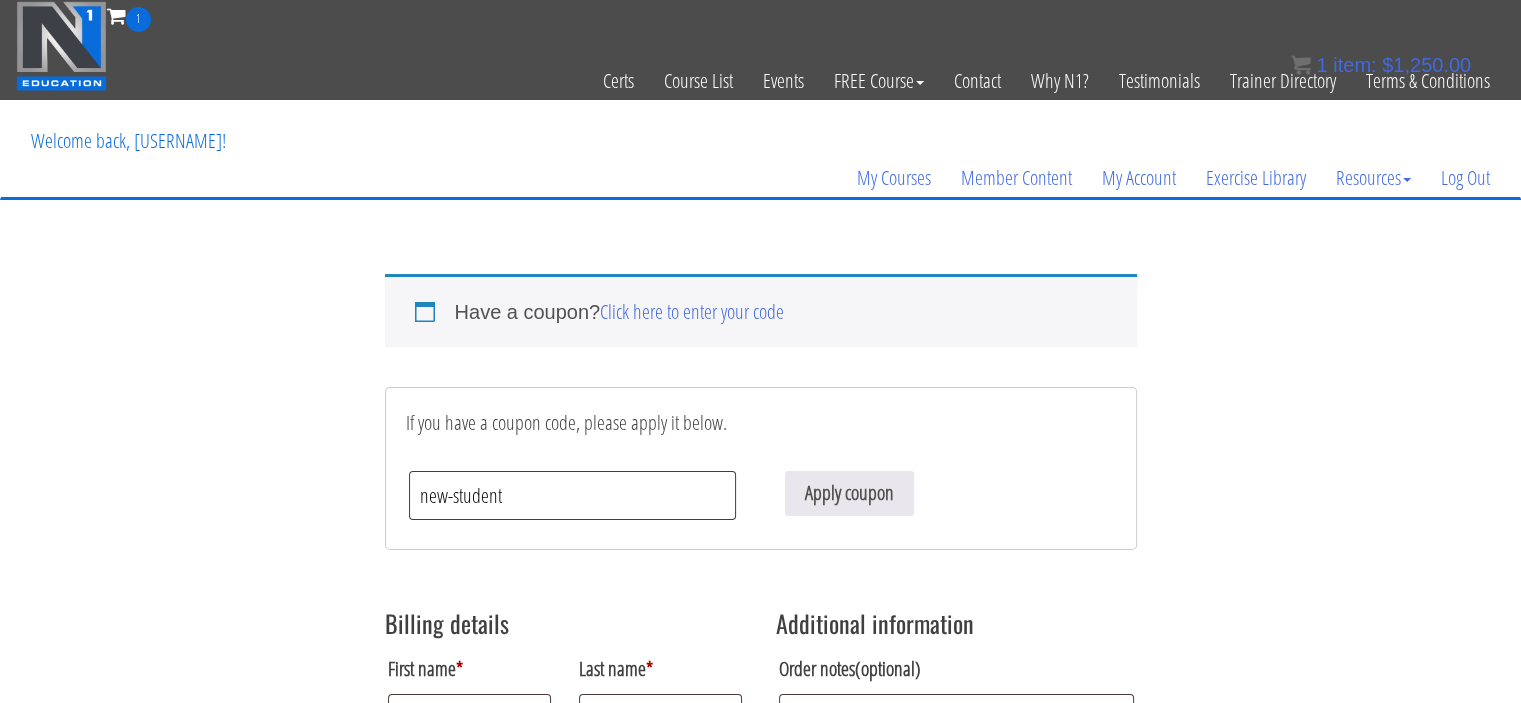 click on "My Courses
Member Content
My Account
Exercise Library
Resources
Training Code Request
Terms & Conditions
Log Out" at bounding box center [760, 149] 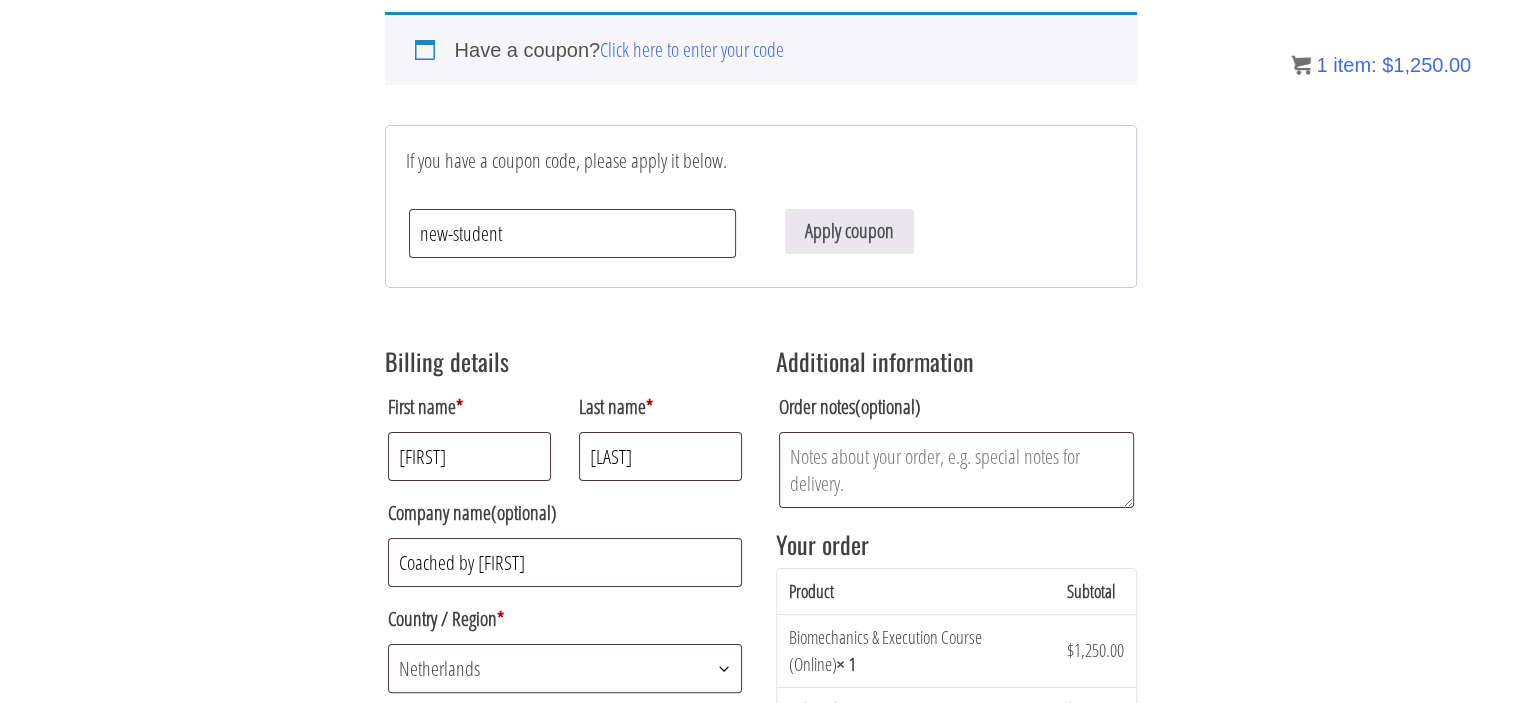 scroll, scrollTop: 0, scrollLeft: 0, axis: both 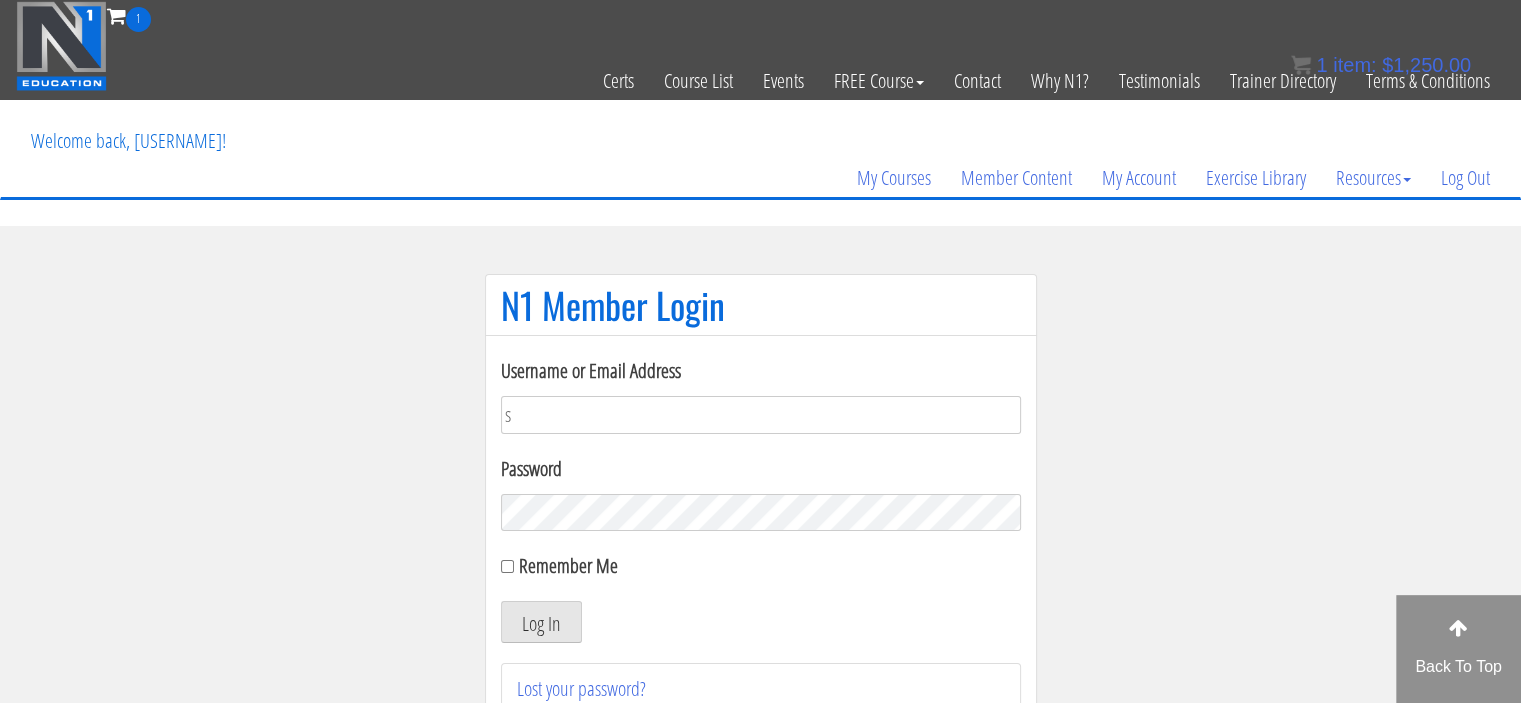 type on "[USERNAME]@[DOMAIN]" 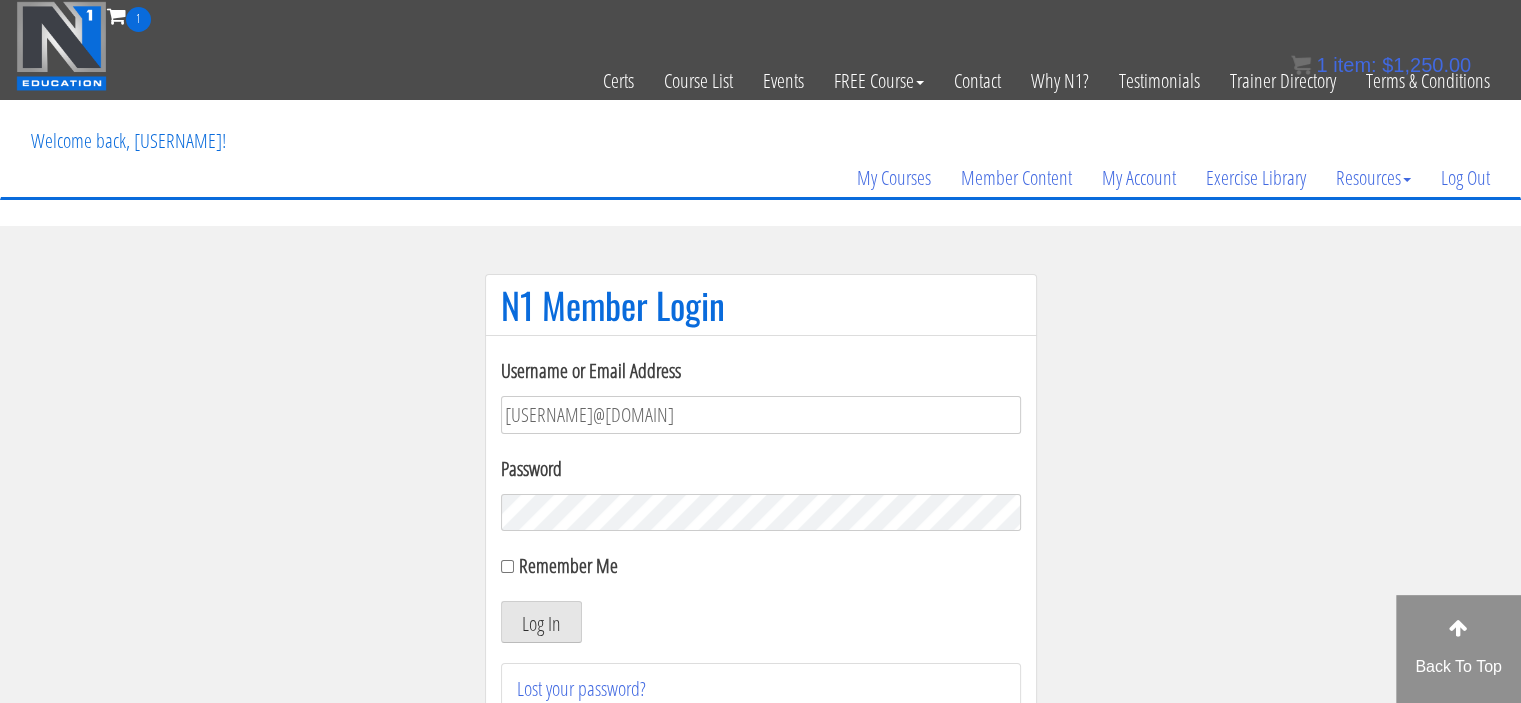click on "Log In" at bounding box center (541, 622) 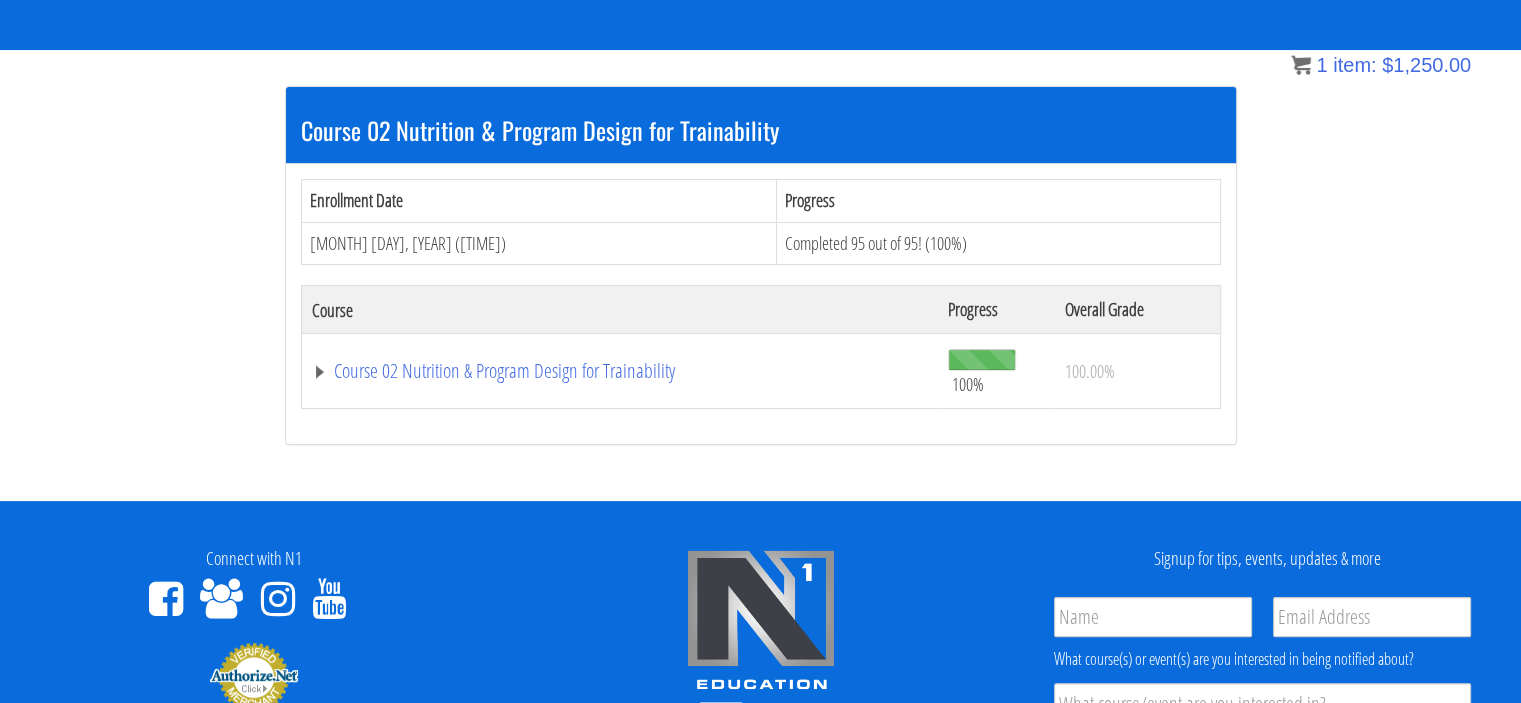 scroll, scrollTop: 0, scrollLeft: 0, axis: both 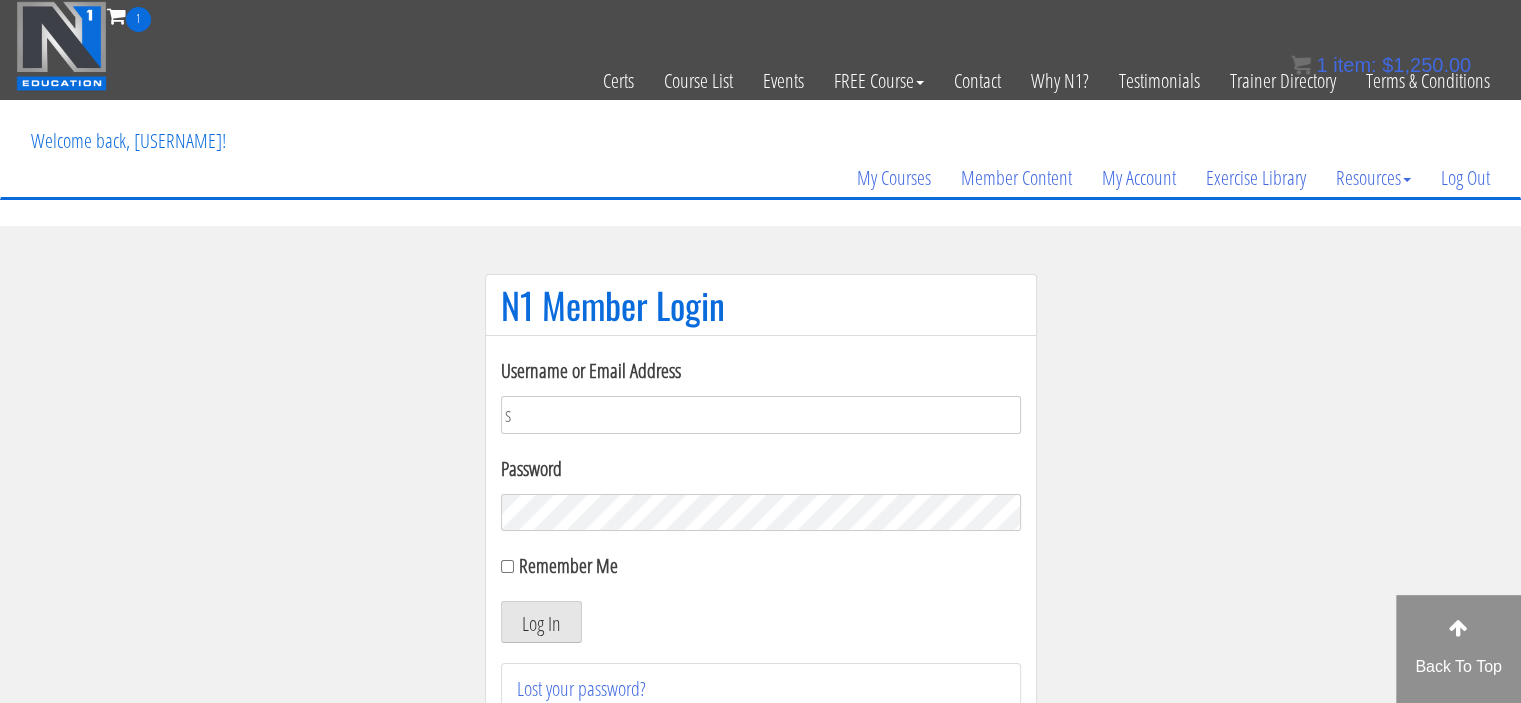 type on "[USERNAME]@example.com" 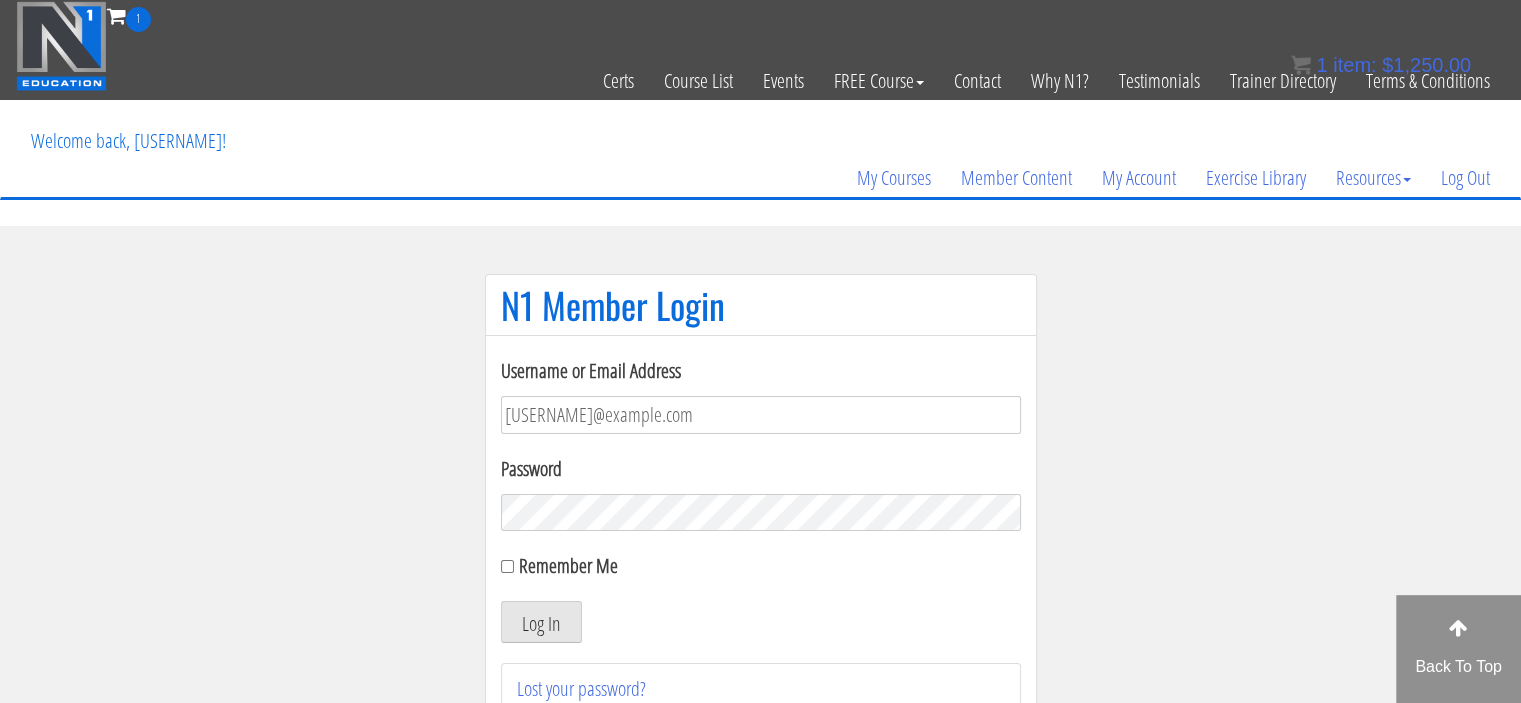 click on "Log In" at bounding box center (541, 622) 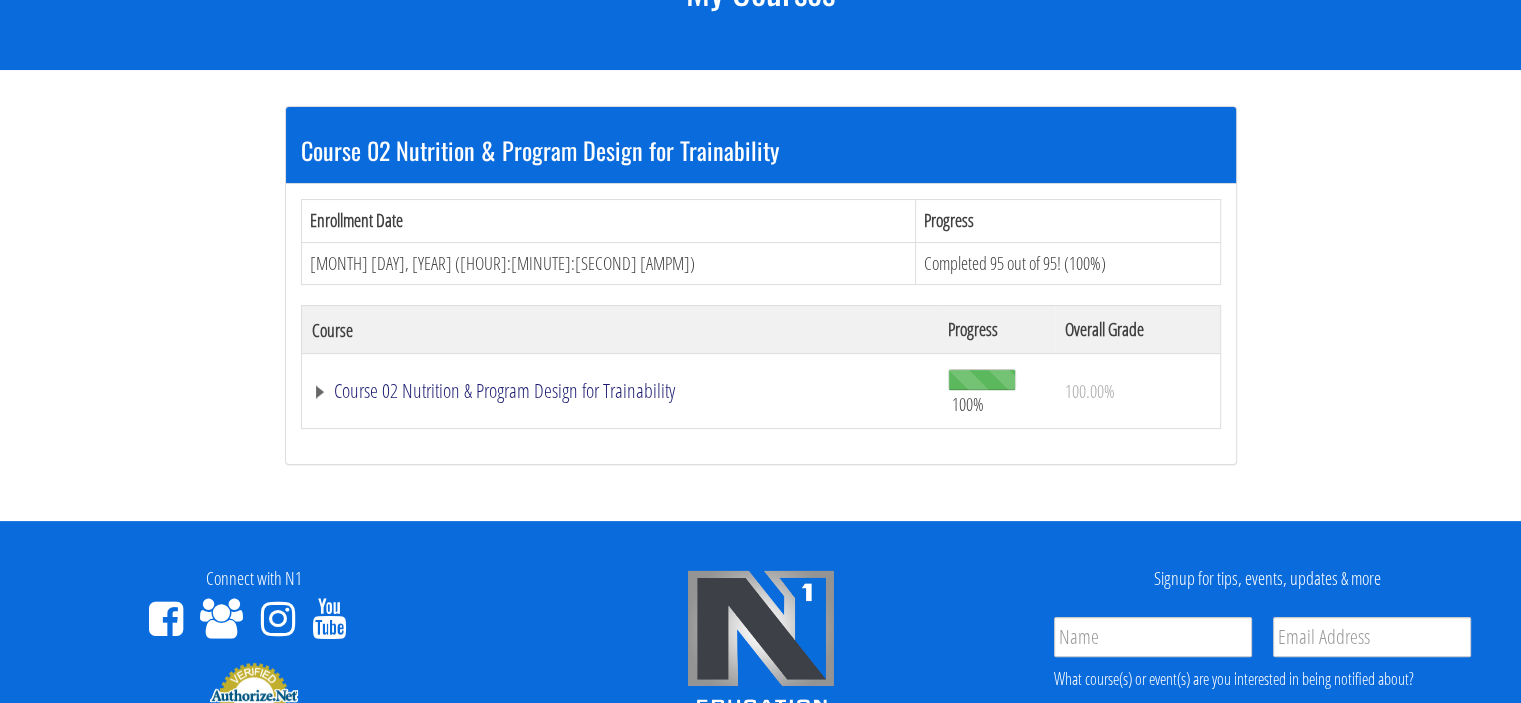 scroll, scrollTop: 0, scrollLeft: 0, axis: both 